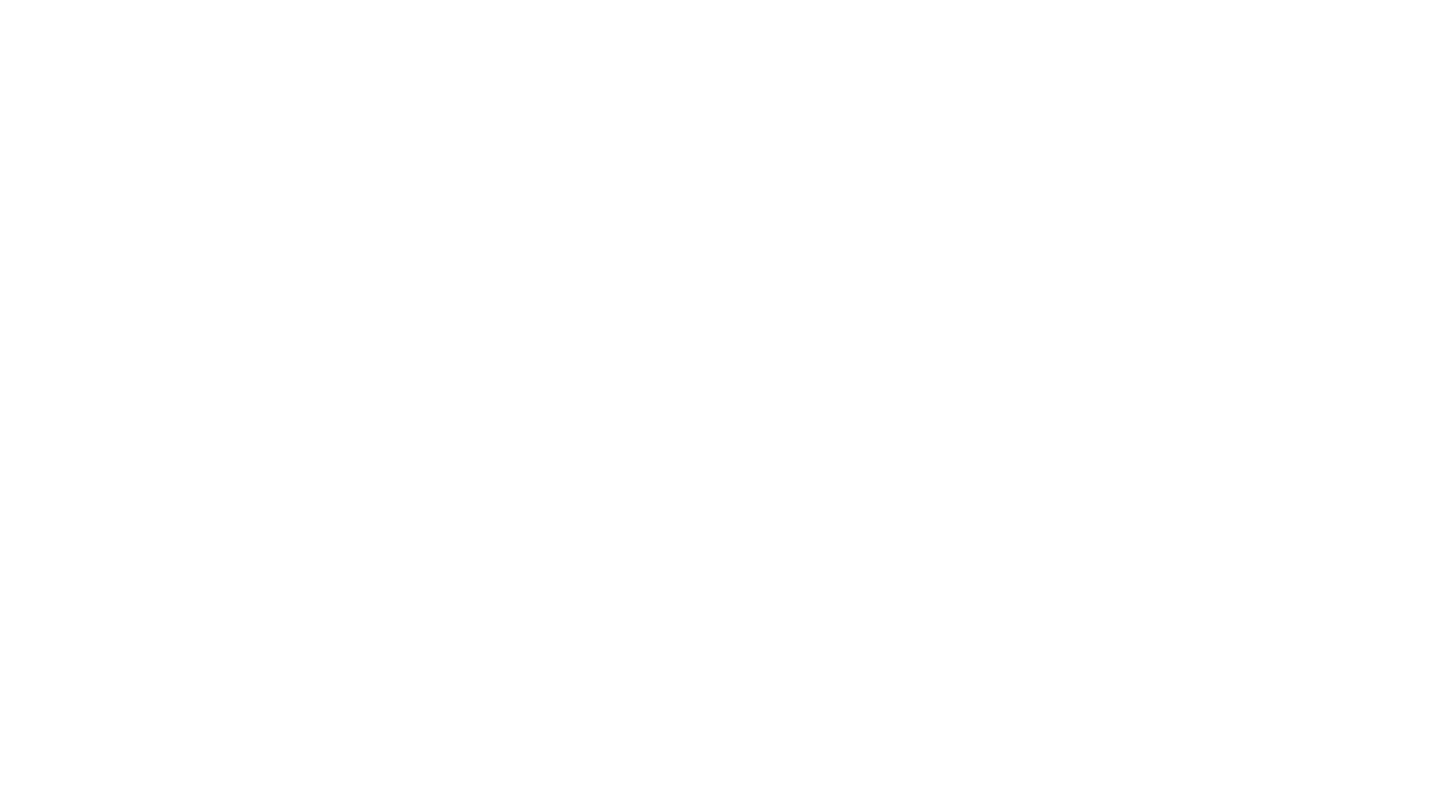 scroll, scrollTop: 0, scrollLeft: 0, axis: both 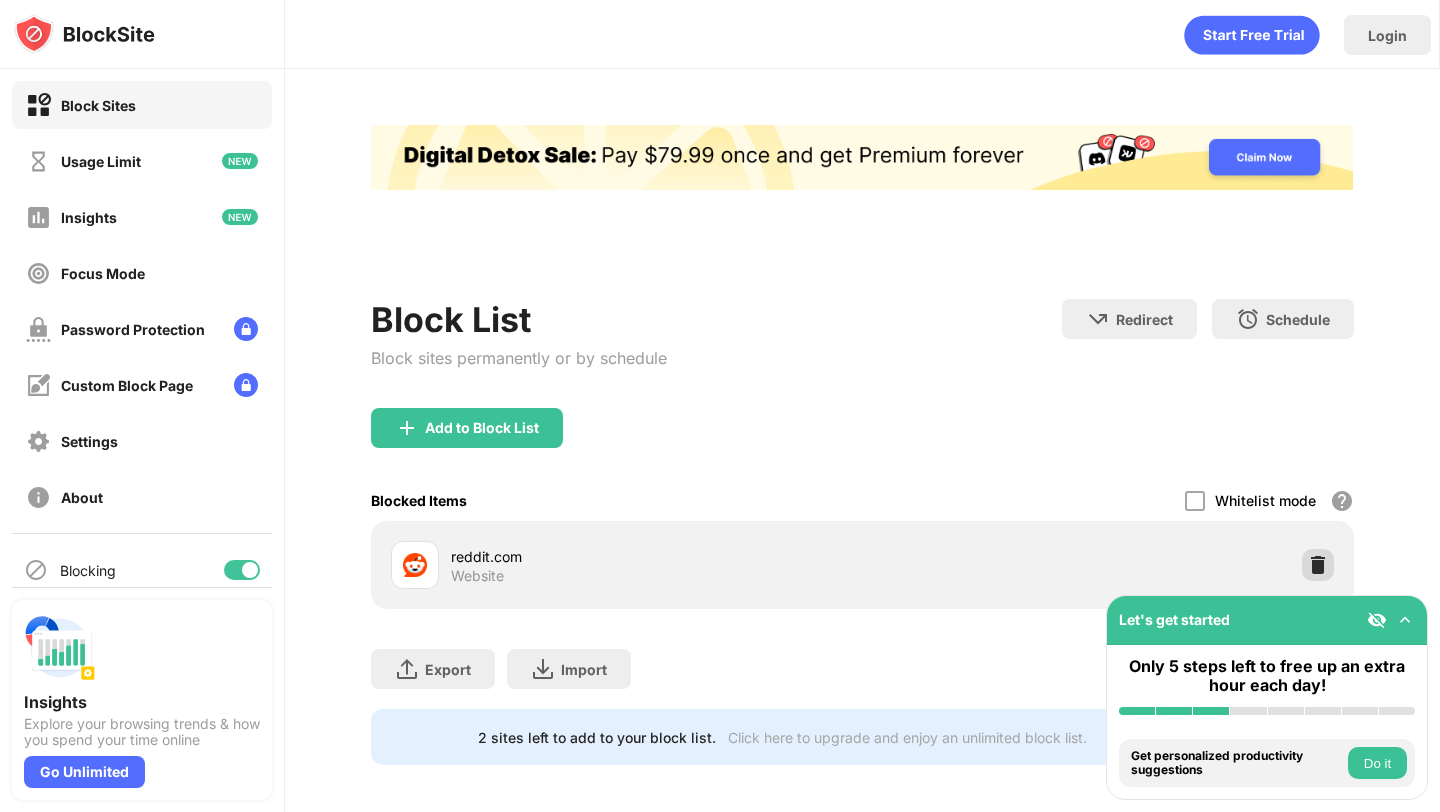 click at bounding box center [1318, 565] 